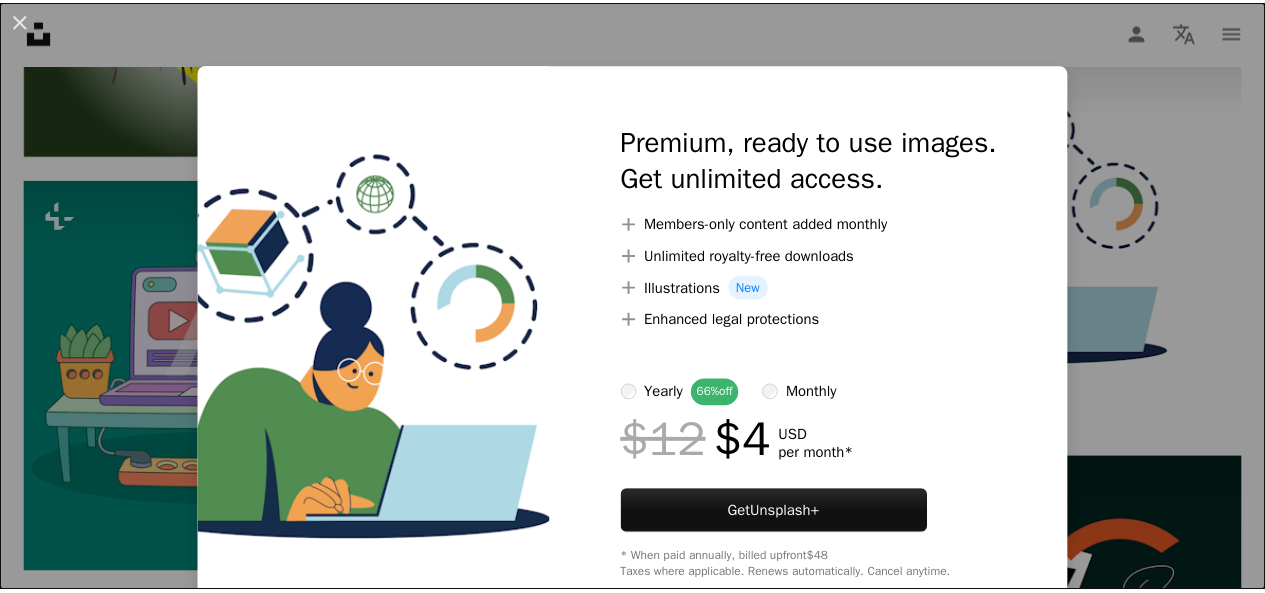 scroll, scrollTop: 1053, scrollLeft: 0, axis: vertical 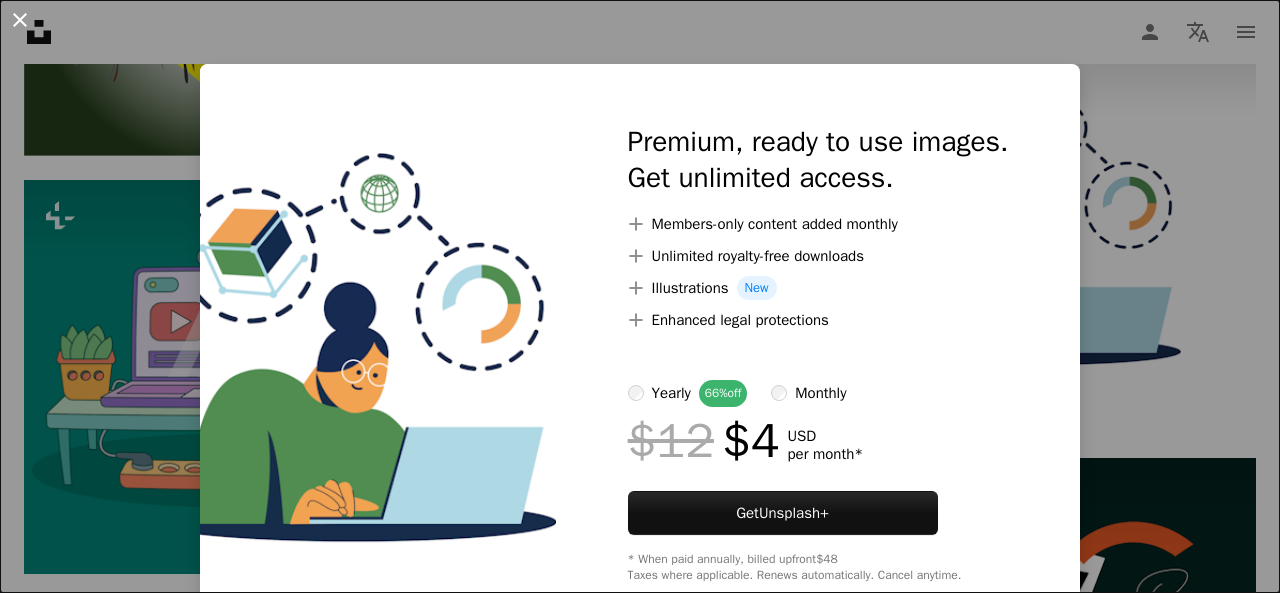 click on "An X shape" at bounding box center (20, 20) 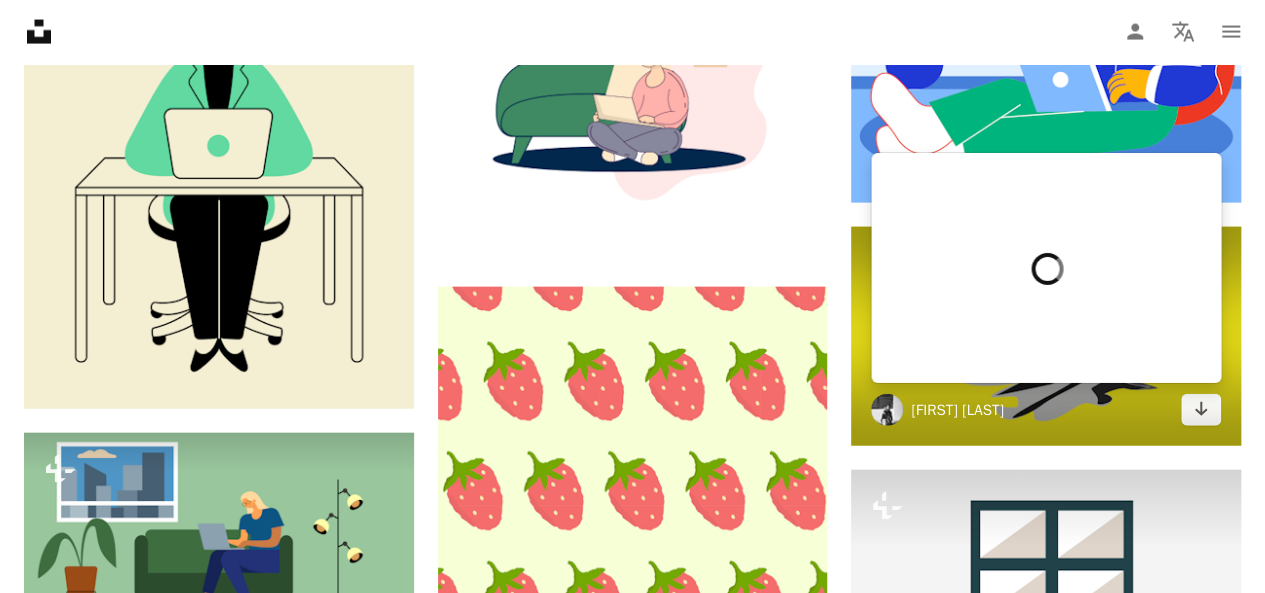 scroll, scrollTop: 2226, scrollLeft: 0, axis: vertical 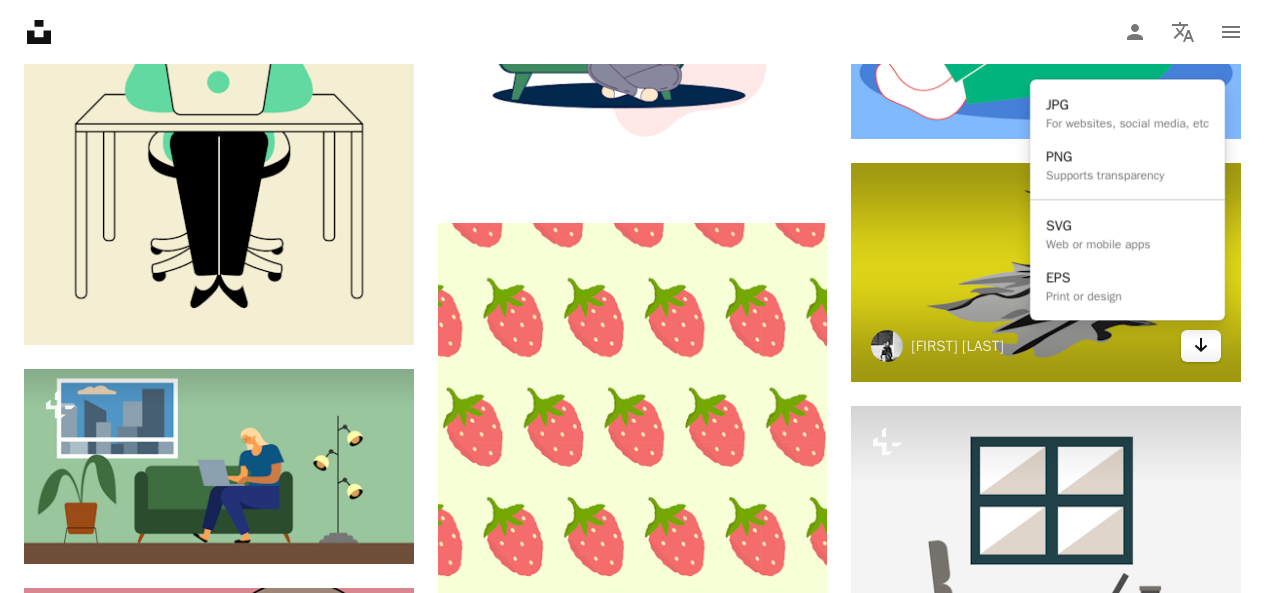 click on "Arrow pointing down" 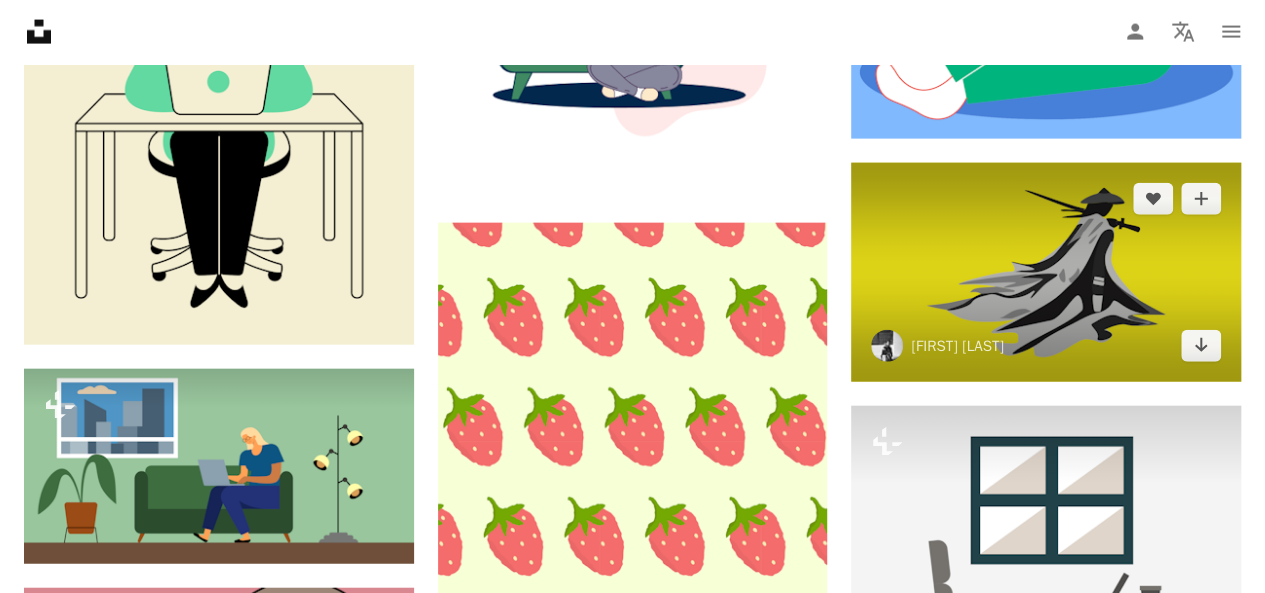 scroll, scrollTop: 0, scrollLeft: 0, axis: both 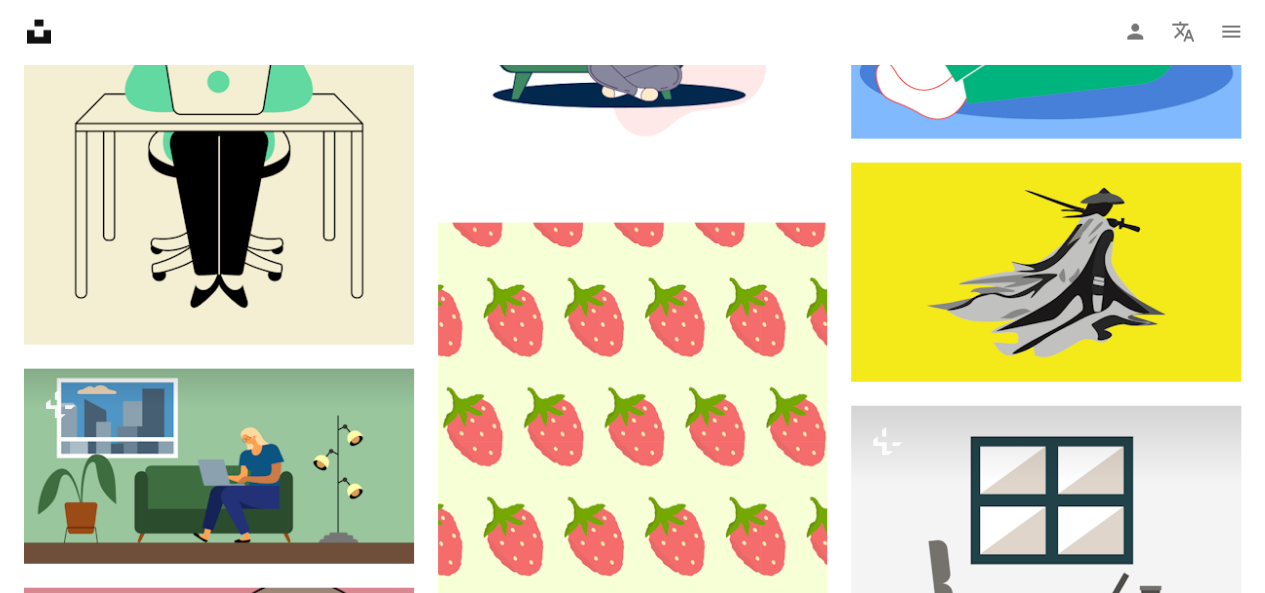 click on "A stack of folders Collections   1.3M" at bounding box center [381, -1865] 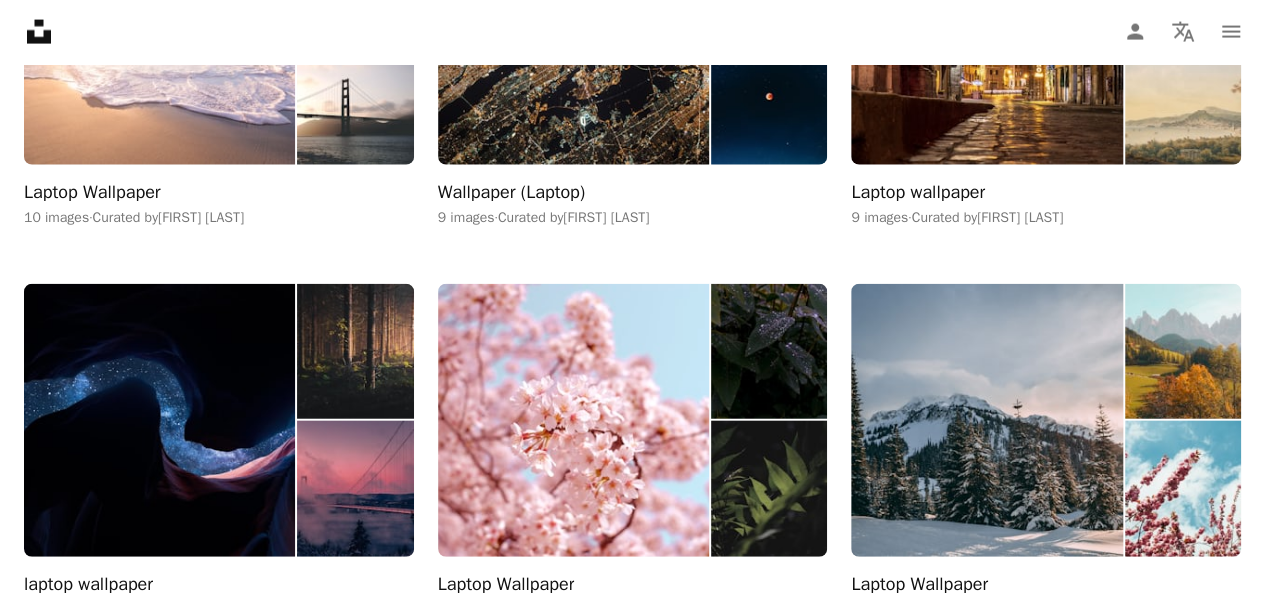 scroll, scrollTop: 1983, scrollLeft: 0, axis: vertical 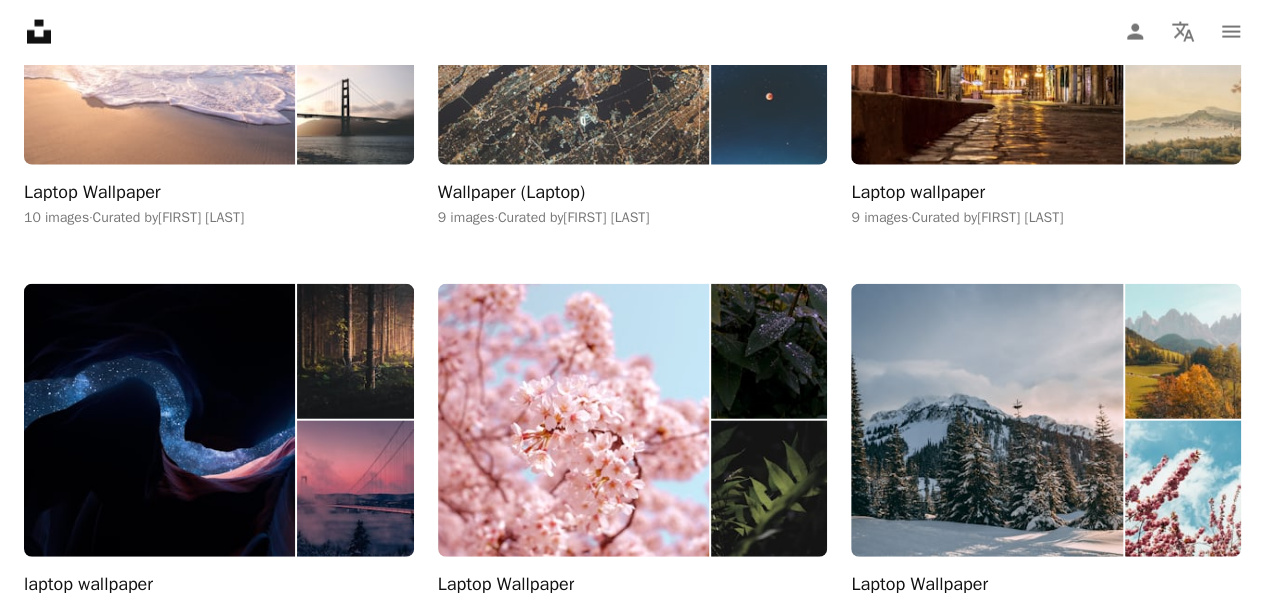 click at bounding box center (573, 28) 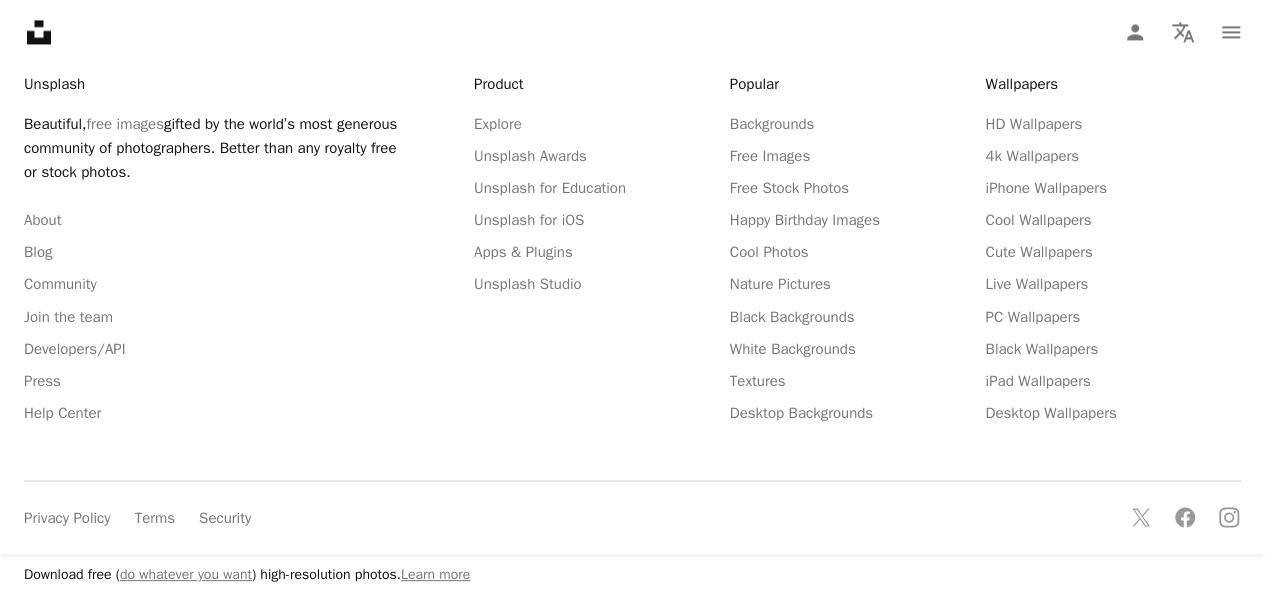 scroll, scrollTop: 1151, scrollLeft: 0, axis: vertical 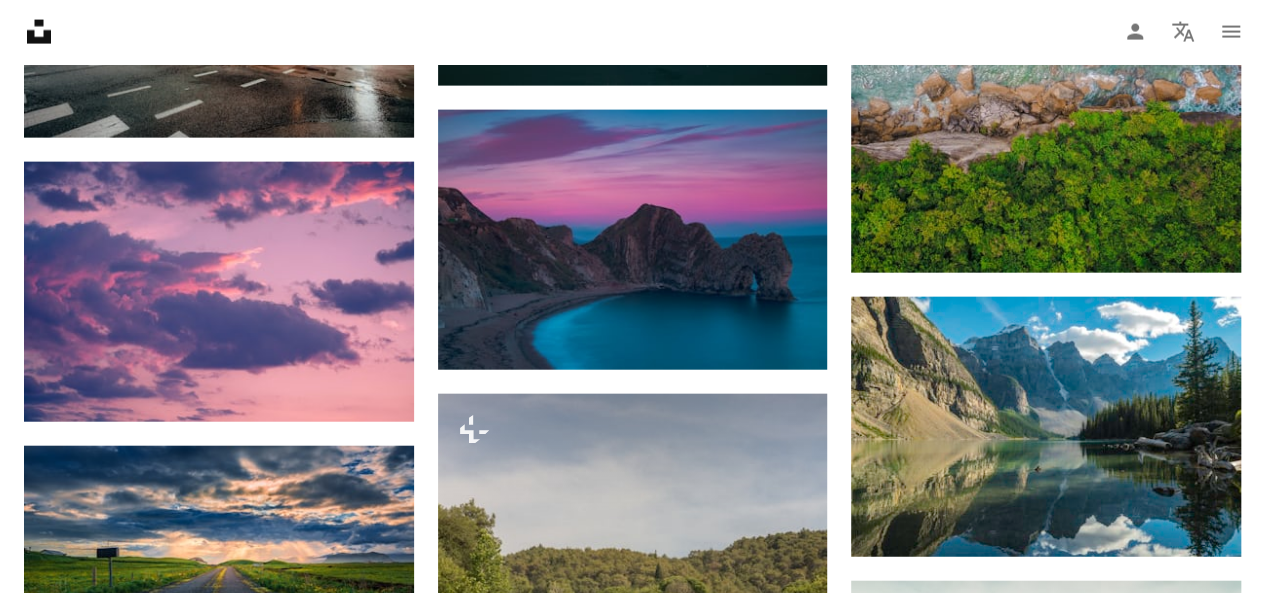 click on "Arrow pointing down" at bounding box center [787, -1126] 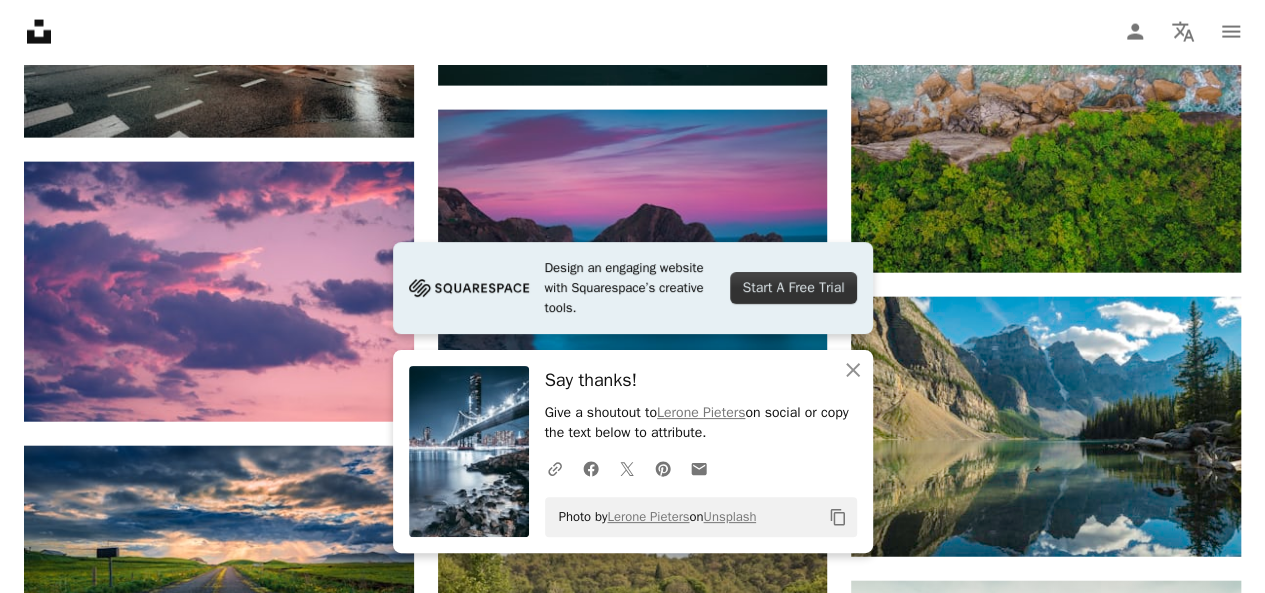 scroll, scrollTop: 966, scrollLeft: 0, axis: vertical 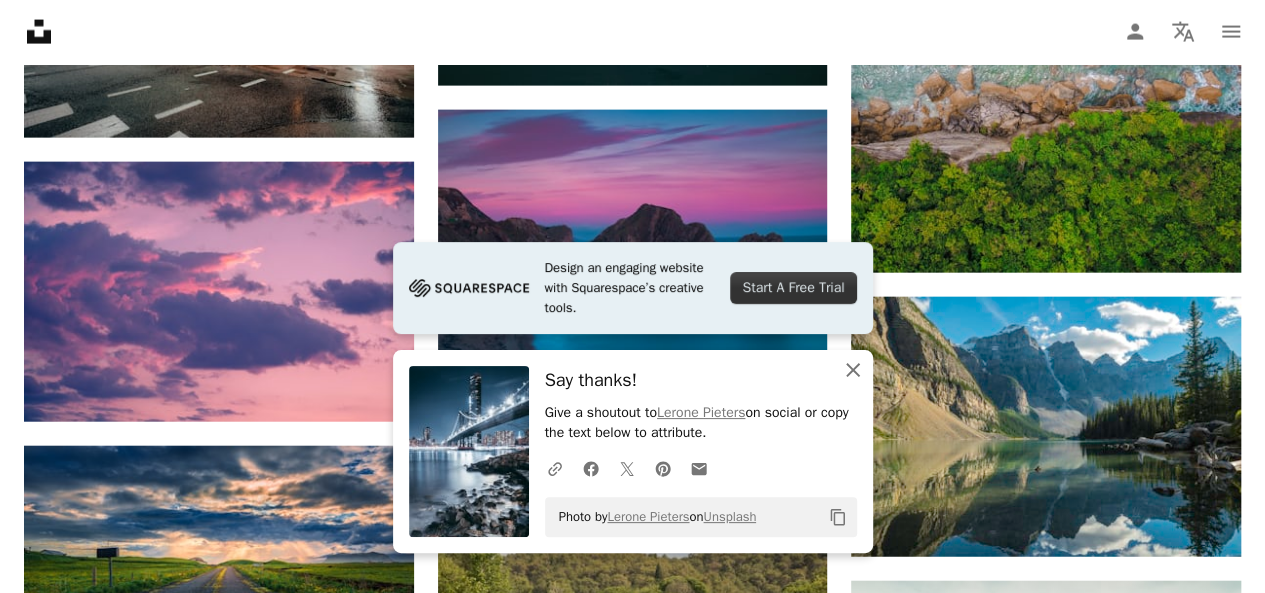 click 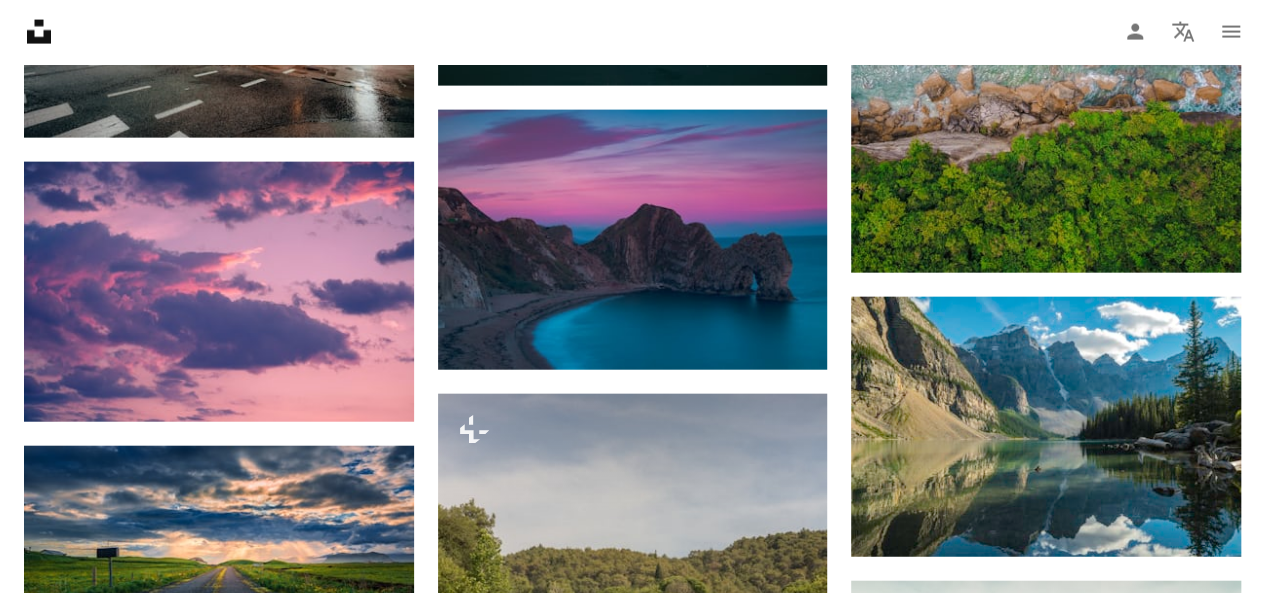 scroll, scrollTop: 1221, scrollLeft: 0, axis: vertical 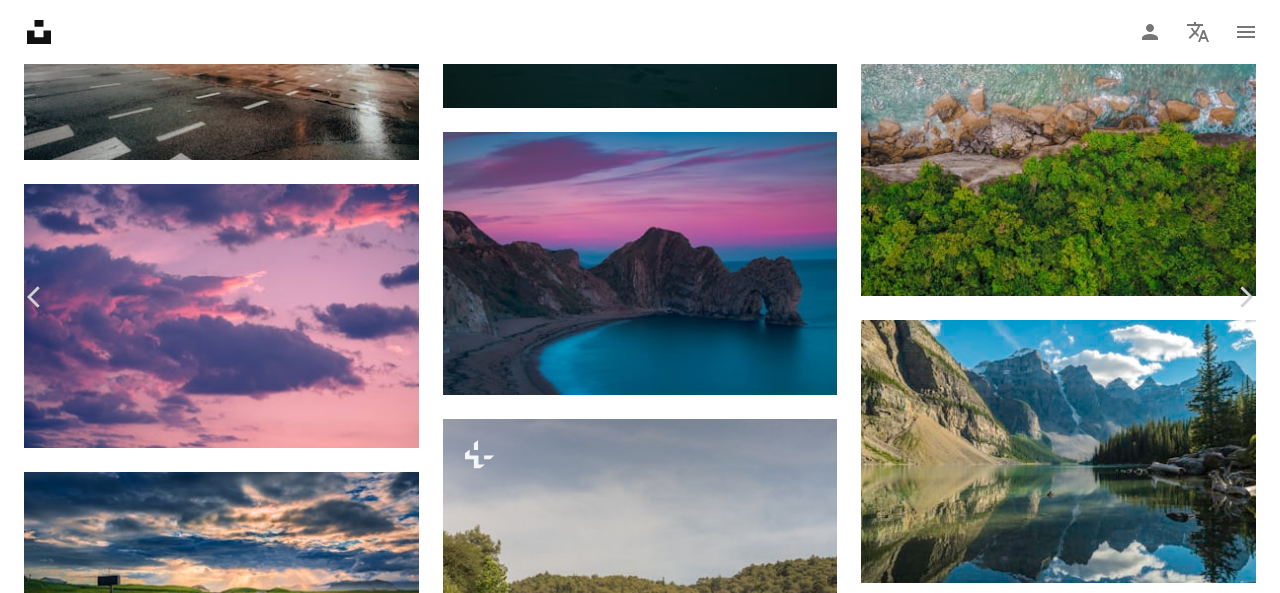 click on "An X shape" at bounding box center (20, 20) 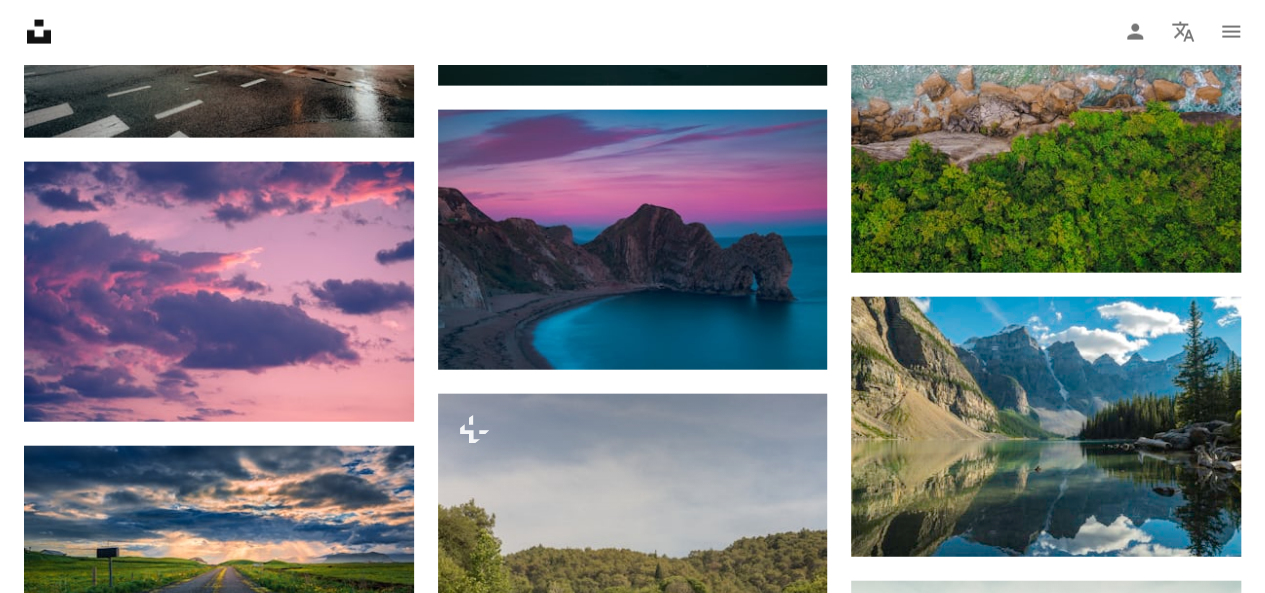scroll, scrollTop: 1331, scrollLeft: 0, axis: vertical 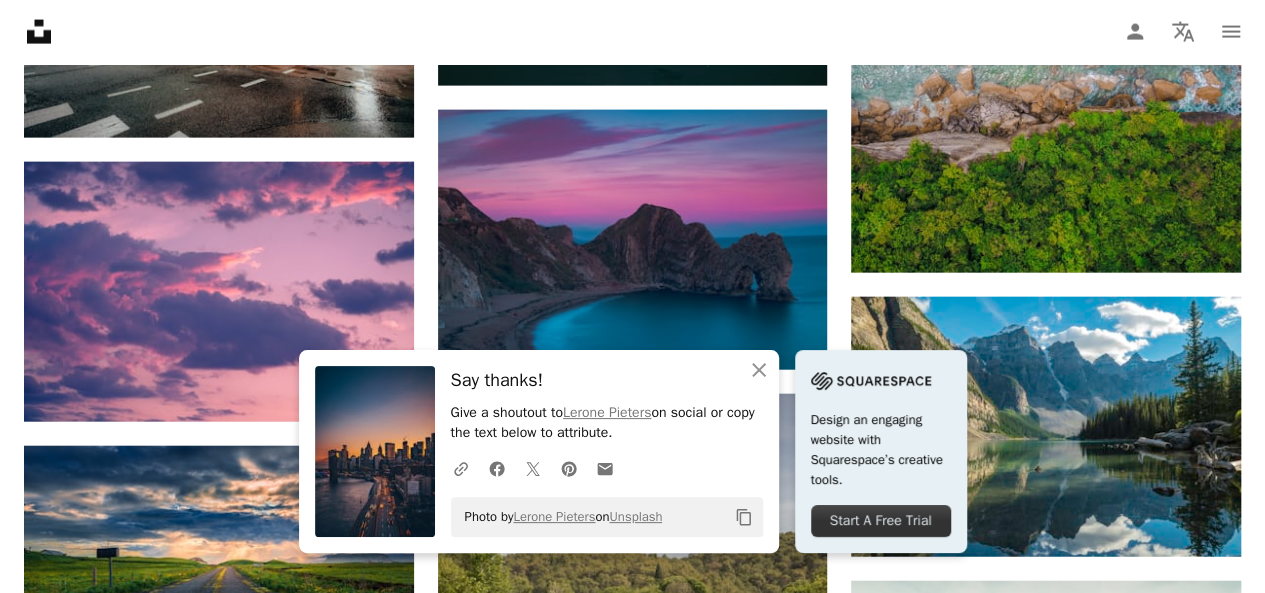 click 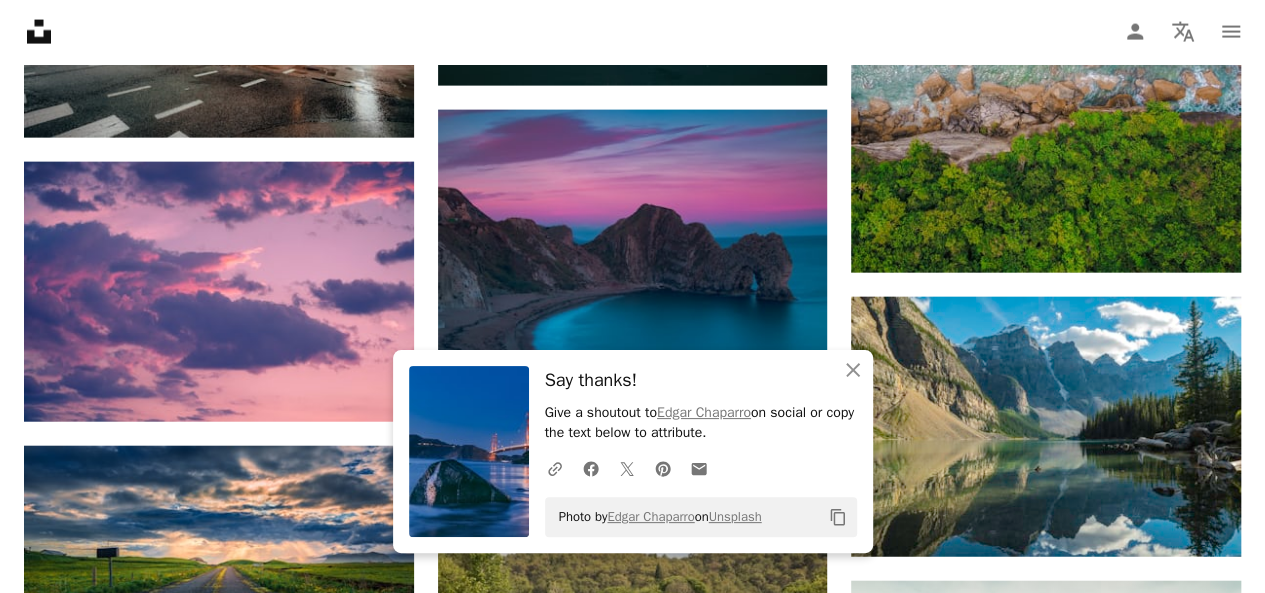 scroll, scrollTop: 1992, scrollLeft: 0, axis: vertical 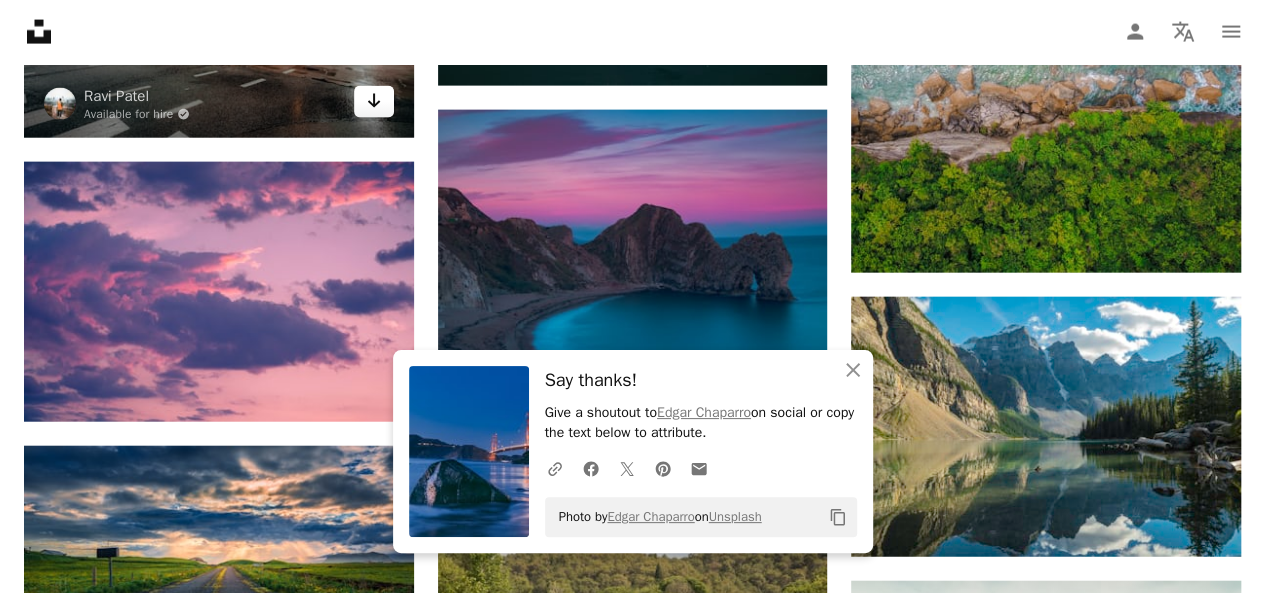 click on "Arrow pointing down" 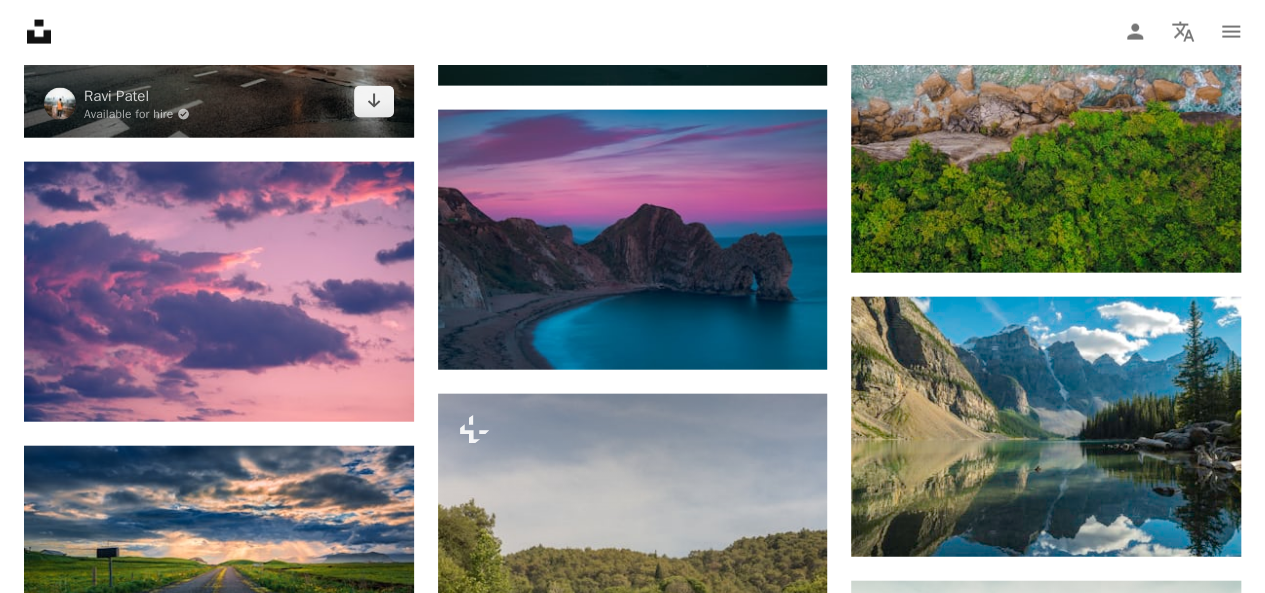 scroll, scrollTop: 0, scrollLeft: 0, axis: both 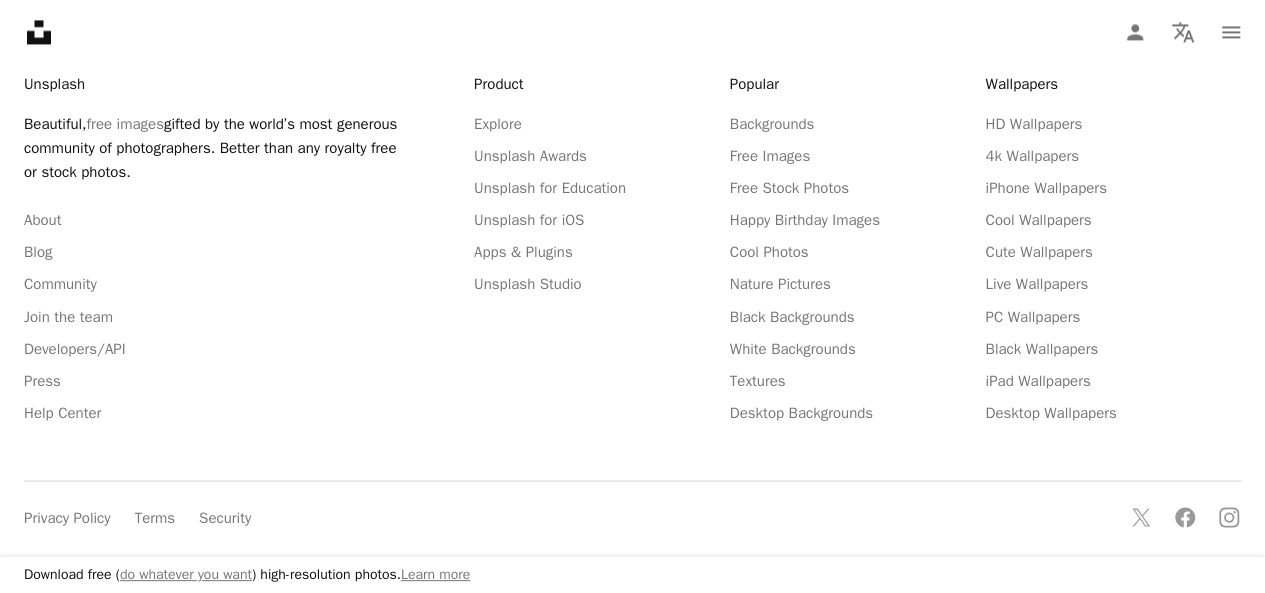 click on "minimal" at bounding box center (425, -74) 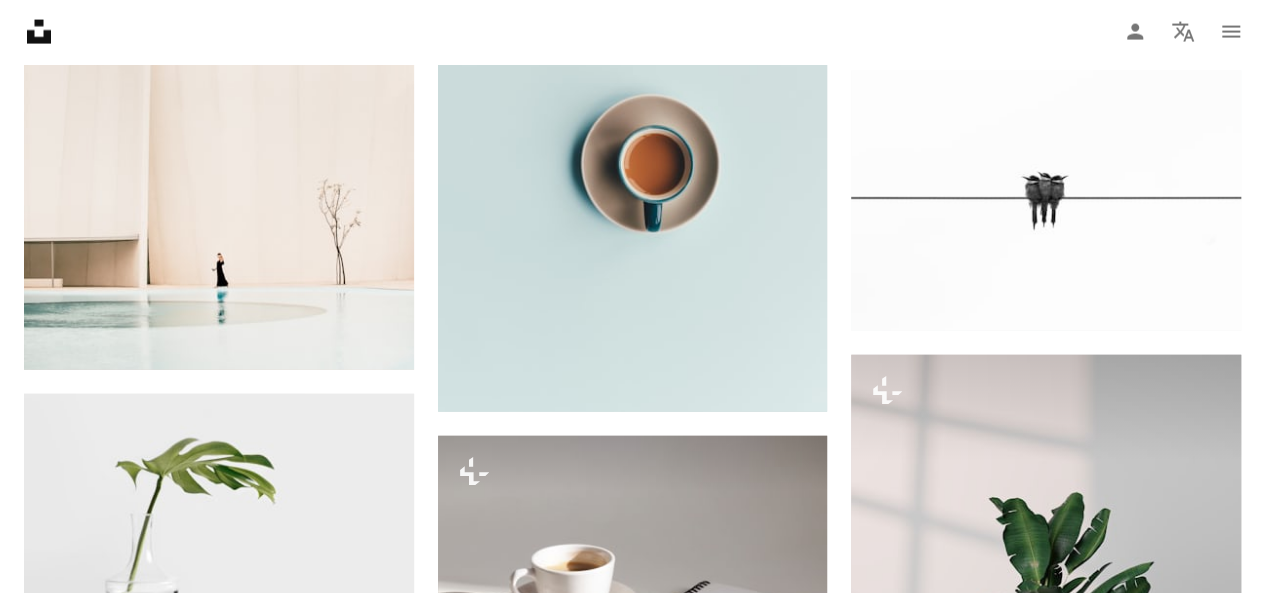 scroll, scrollTop: 1530, scrollLeft: 0, axis: vertical 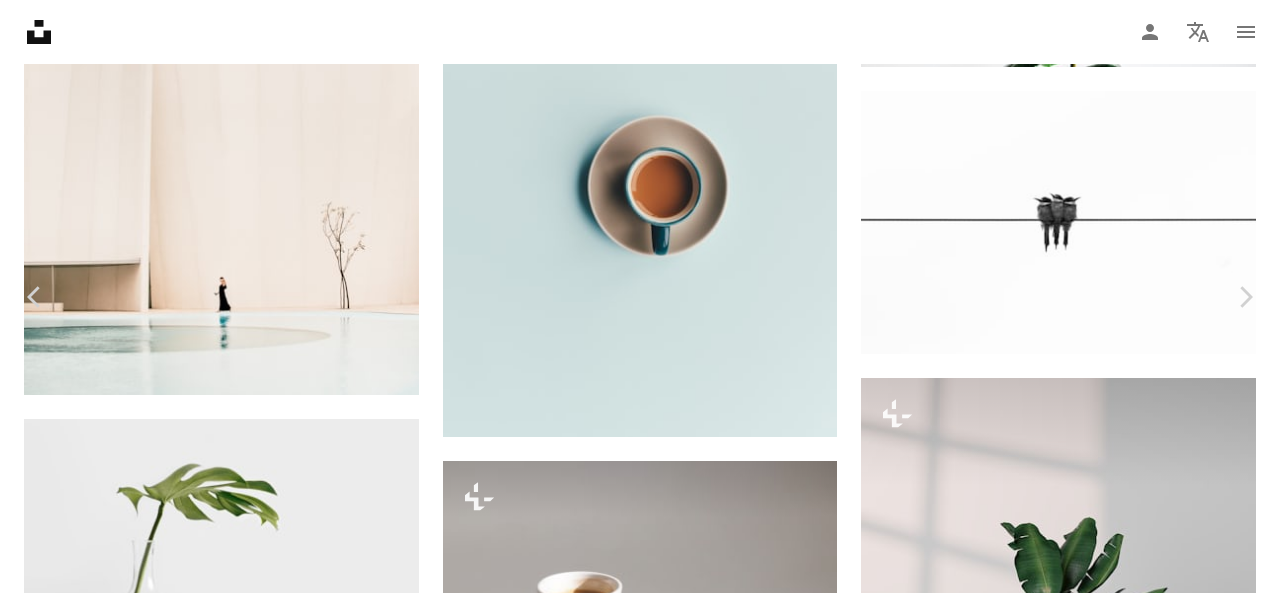 click on "An X shape" at bounding box center [20, 20] 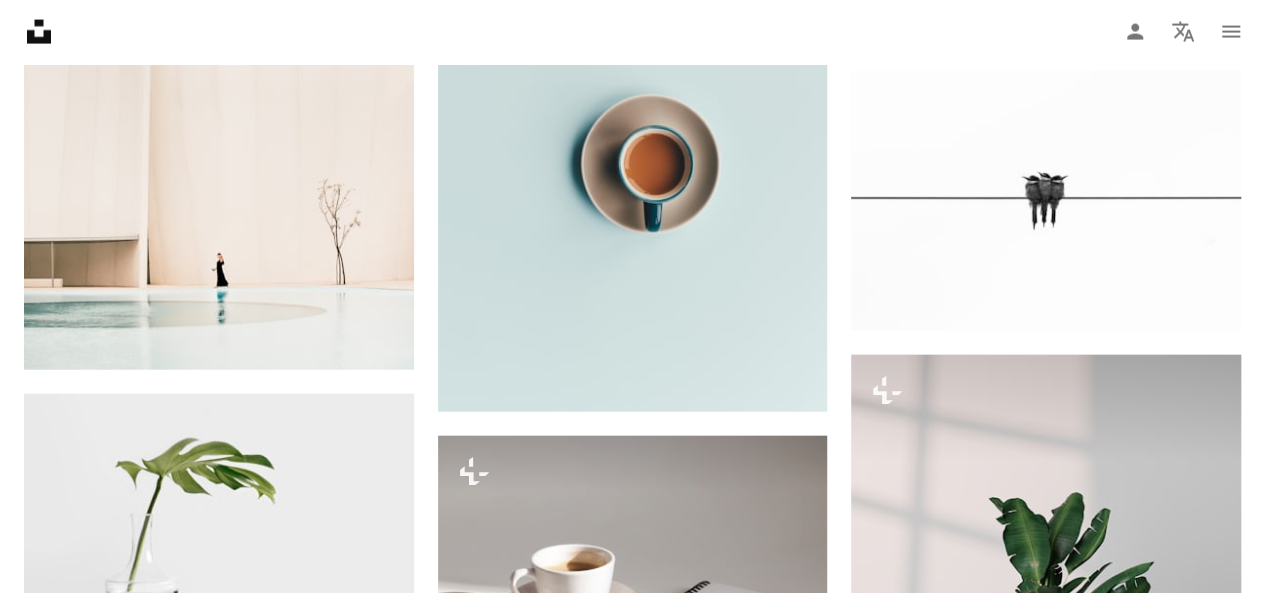 click on "Arrow pointing down" 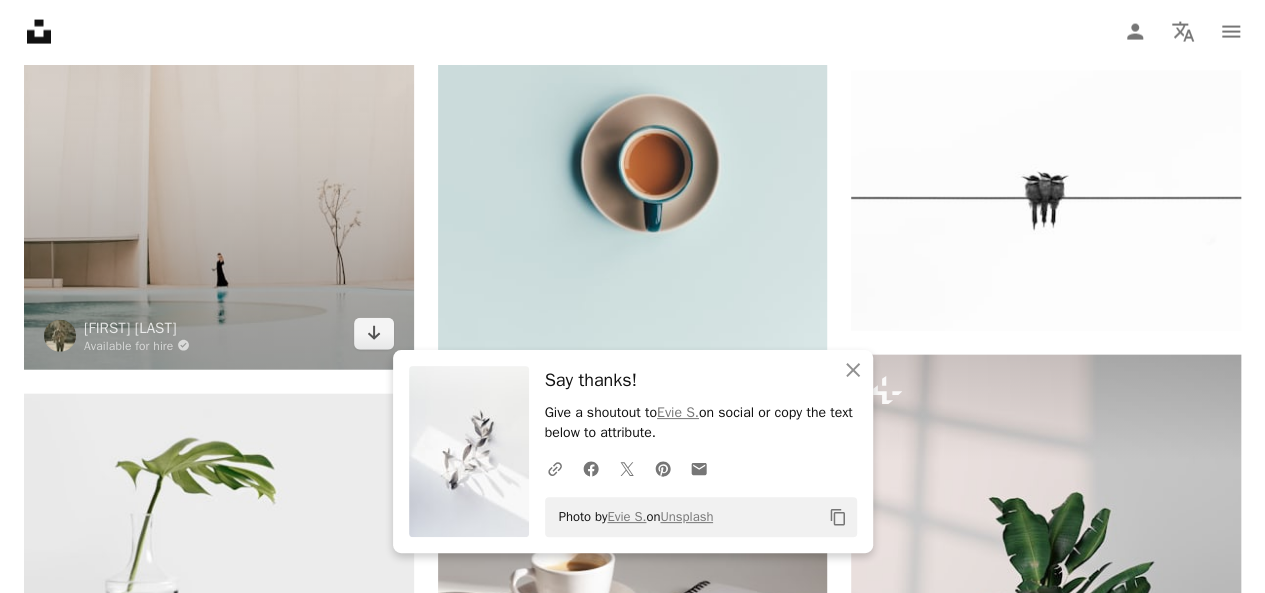 scroll, scrollTop: 1838, scrollLeft: 0, axis: vertical 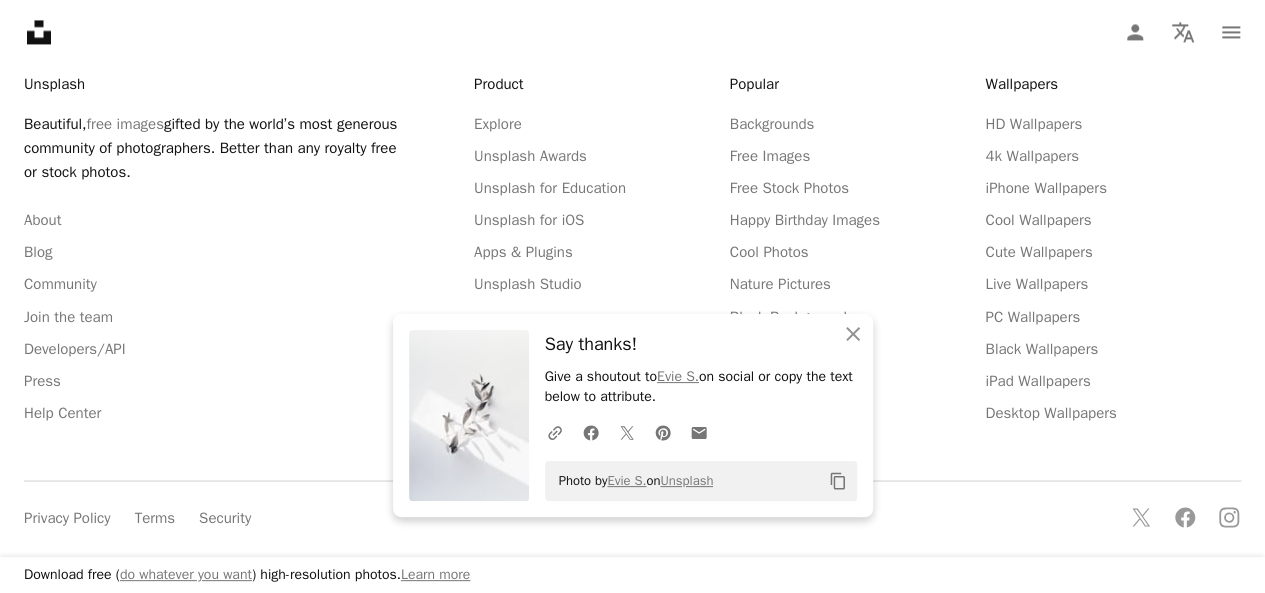 click on "texture" at bounding box center [826, -74] 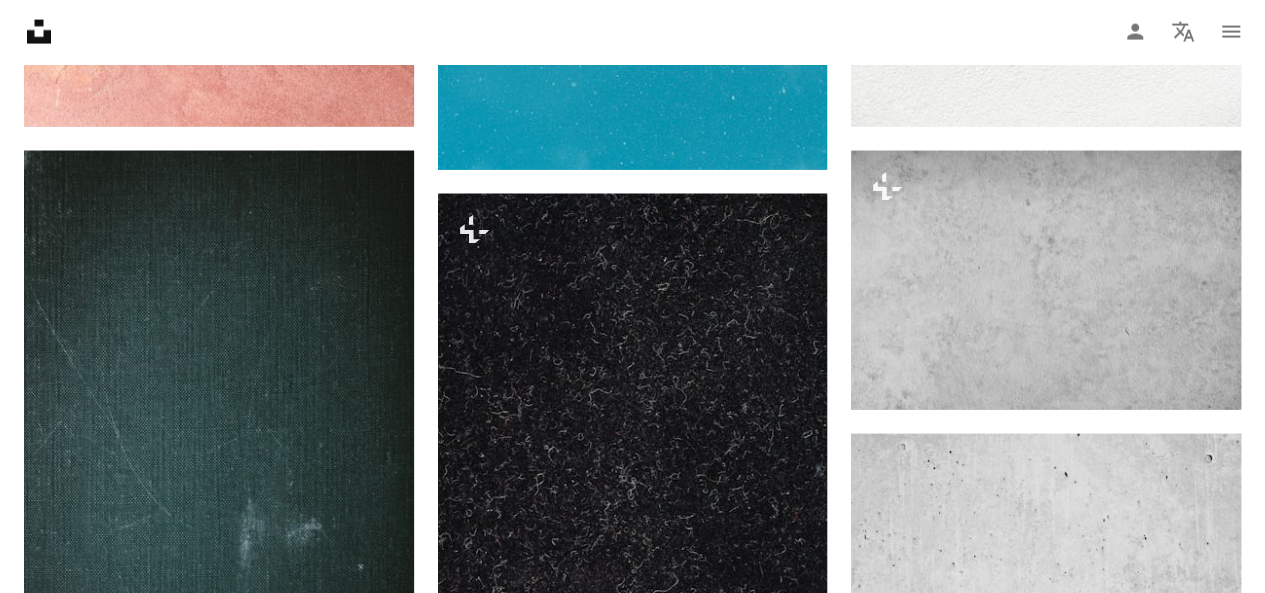 scroll, scrollTop: 3129, scrollLeft: 0, axis: vertical 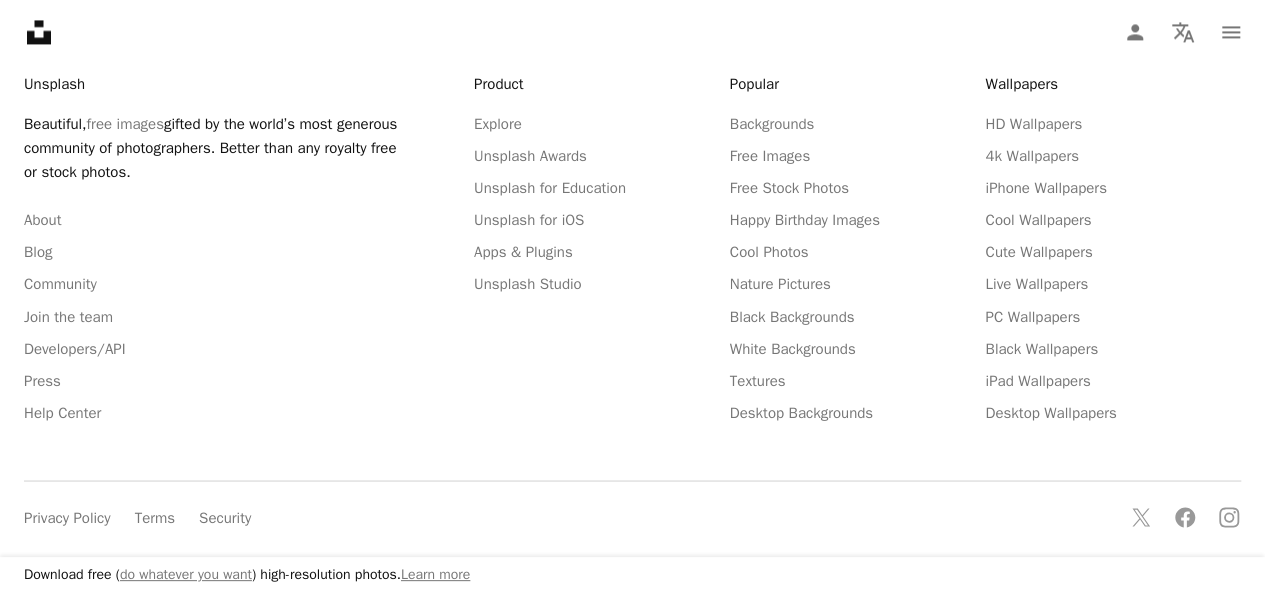 click on "urban" at bounding box center (1144, -74) 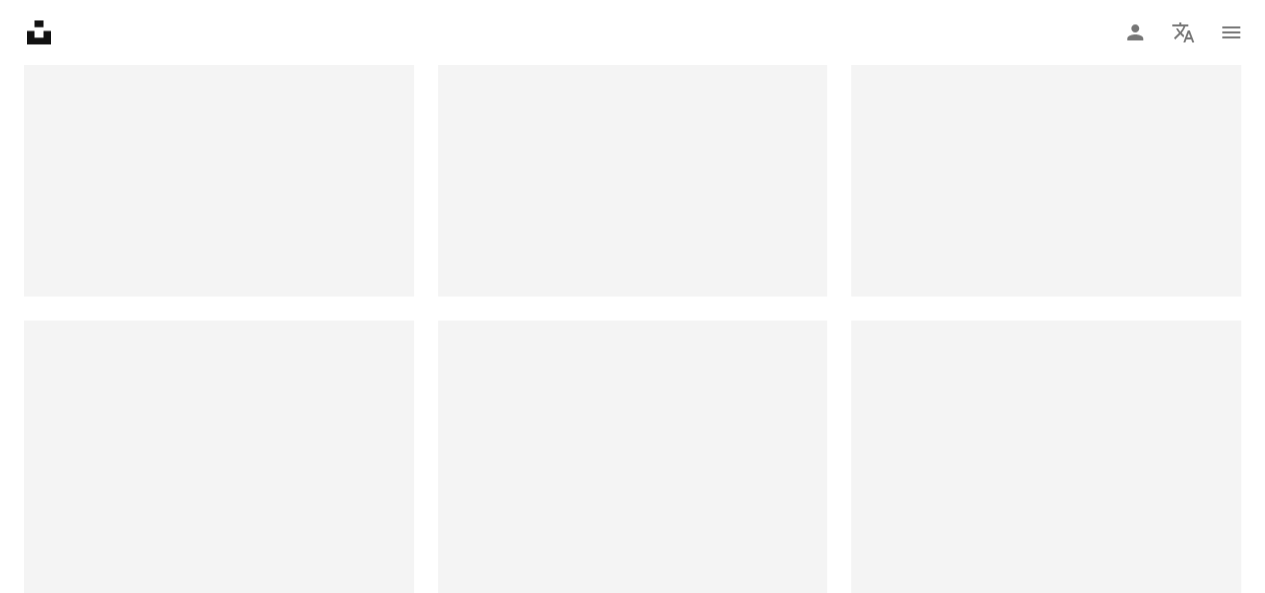 scroll, scrollTop: 721, scrollLeft: 0, axis: vertical 